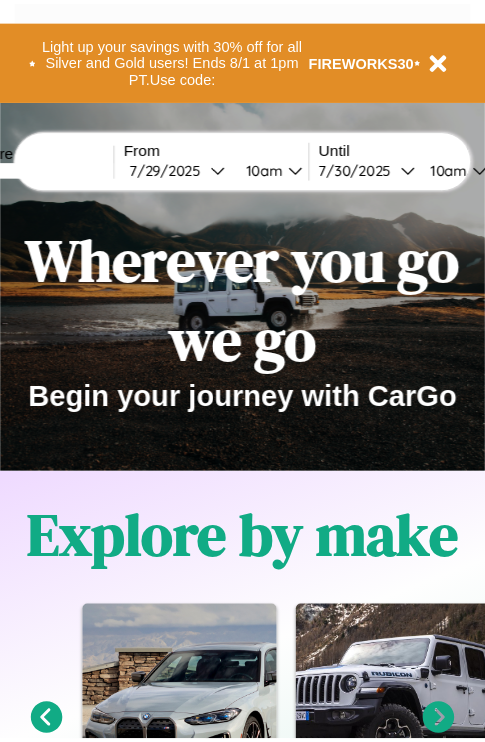 scroll, scrollTop: 0, scrollLeft: 0, axis: both 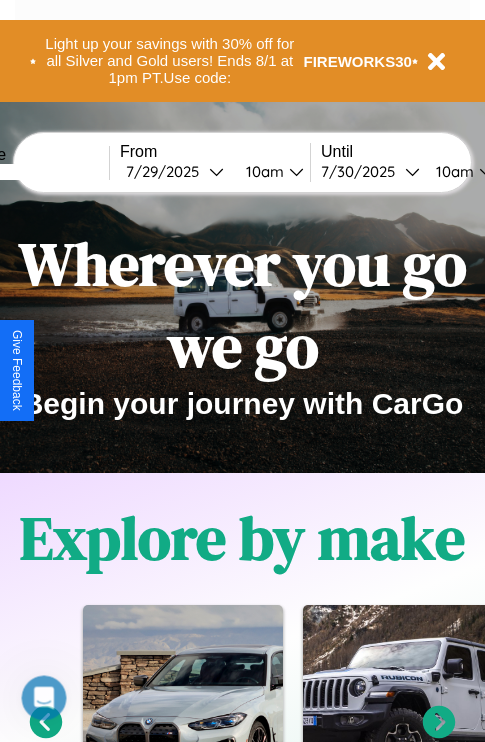 click at bounding box center [34, 172] 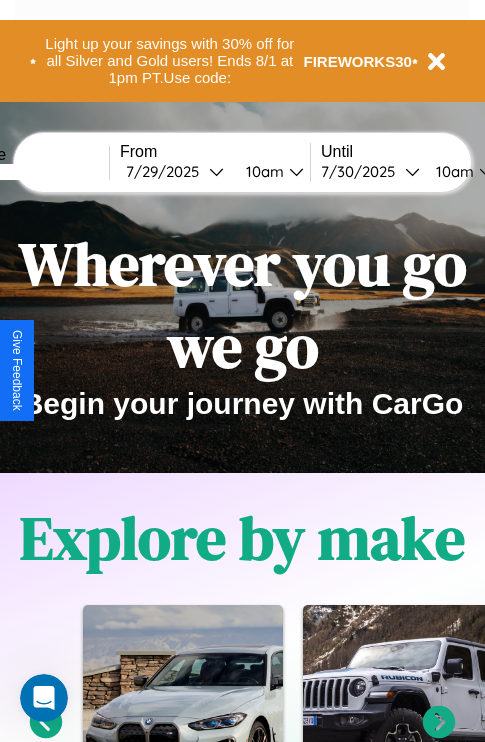 type on "*******" 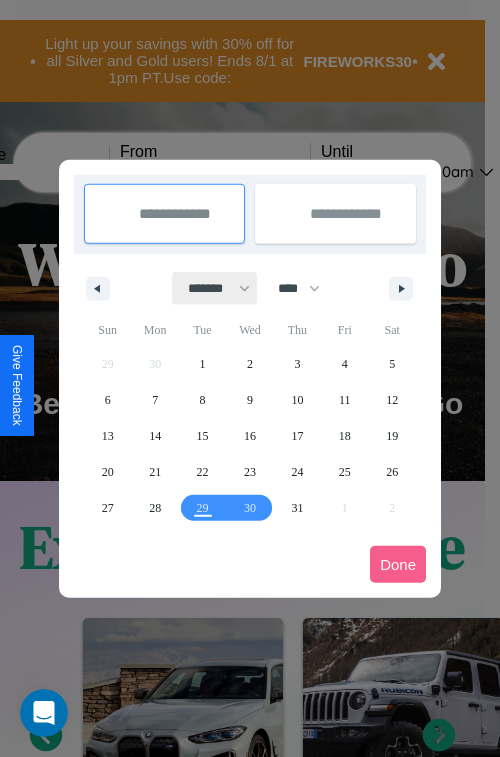 click on "******* ******** ***** ***** *** **** **** ****** ********* ******* ******** ********" at bounding box center (215, 288) 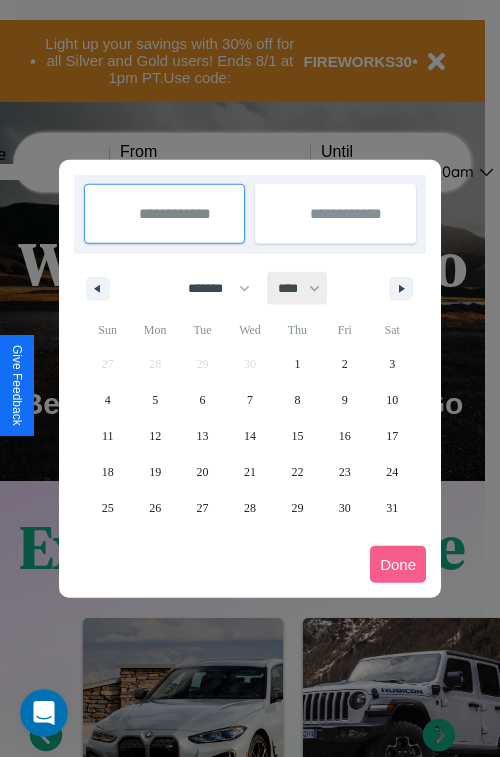 click on "**** **** **** **** **** **** **** **** **** **** **** **** **** **** **** **** **** **** **** **** **** **** **** **** **** **** **** **** **** **** **** **** **** **** **** **** **** **** **** **** **** **** **** **** **** **** **** **** **** **** **** **** **** **** **** **** **** **** **** **** **** **** **** **** **** **** **** **** **** **** **** **** **** **** **** **** **** **** **** **** **** **** **** **** **** **** **** **** **** **** **** **** **** **** **** **** **** **** **** **** **** **** **** **** **** **** **** **** **** **** **** **** **** **** **** **** **** **** **** **** ****" at bounding box center [298, 288] 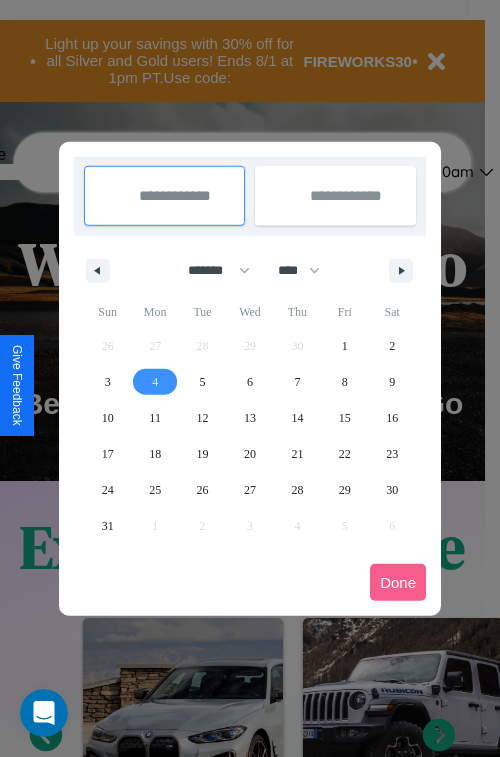 click on "4" at bounding box center (155, 382) 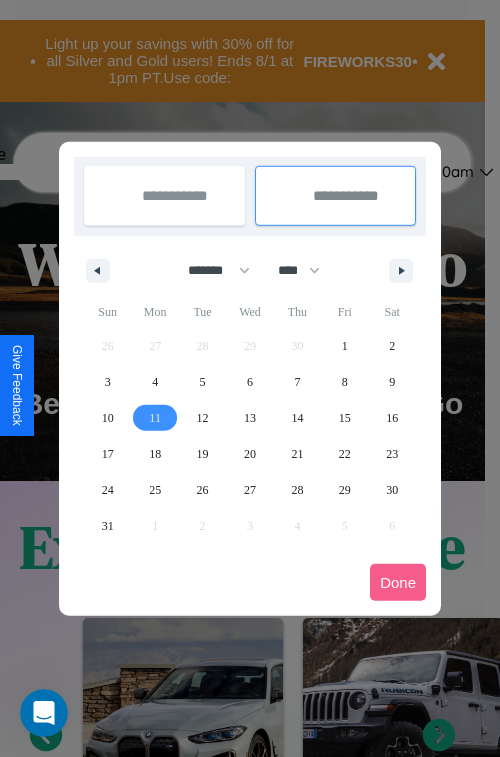 click on "11" at bounding box center (155, 418) 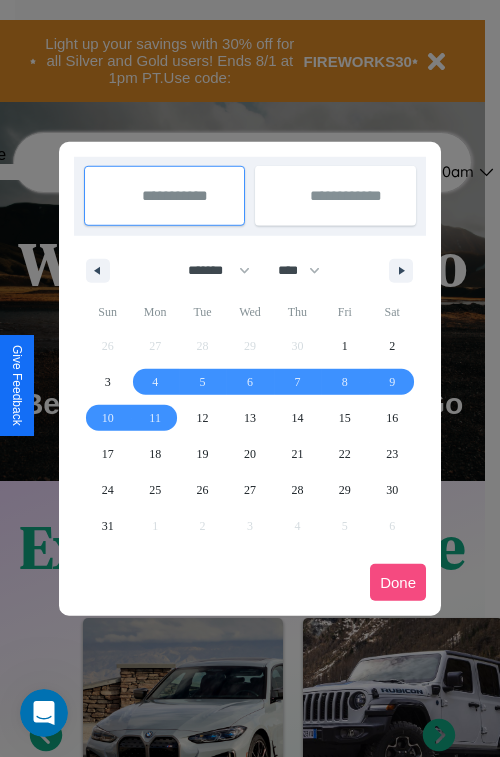 click on "Done" at bounding box center (398, 582) 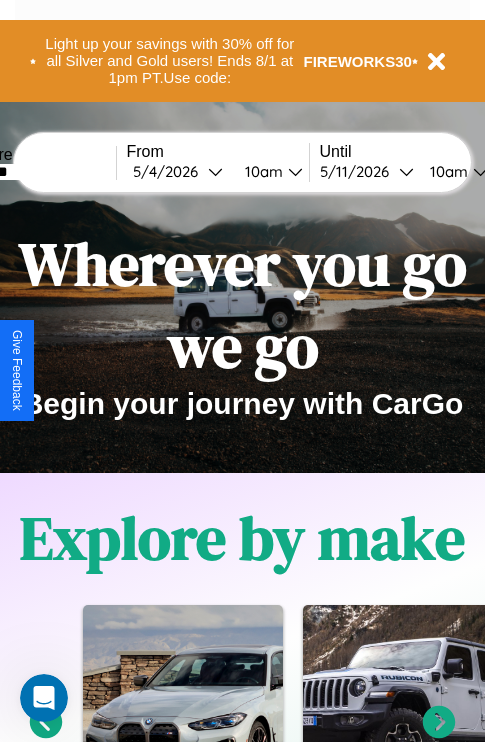 scroll, scrollTop: 0, scrollLeft: 70, axis: horizontal 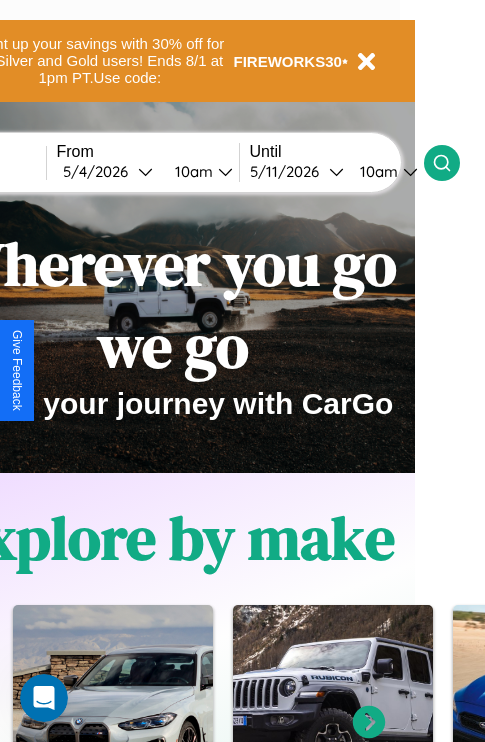 click 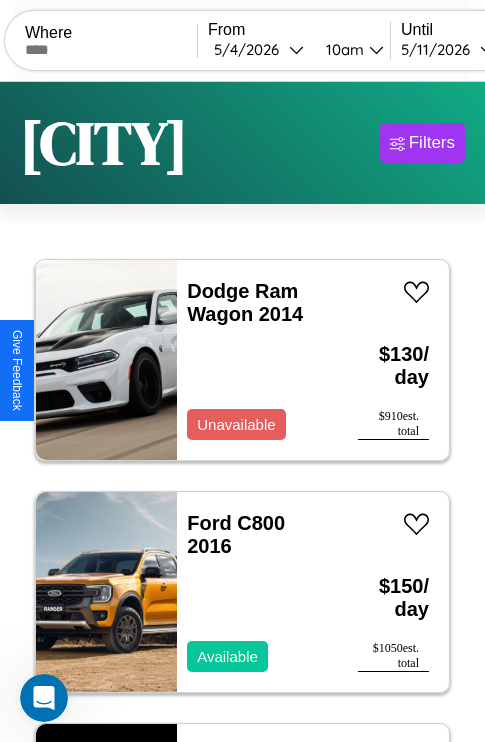 scroll, scrollTop: 89, scrollLeft: 0, axis: vertical 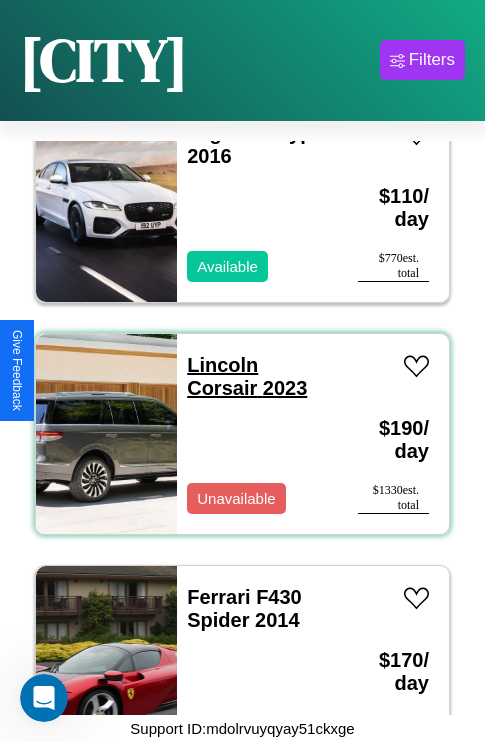 click on "Lincoln   Corsair   2023" at bounding box center (247, 376) 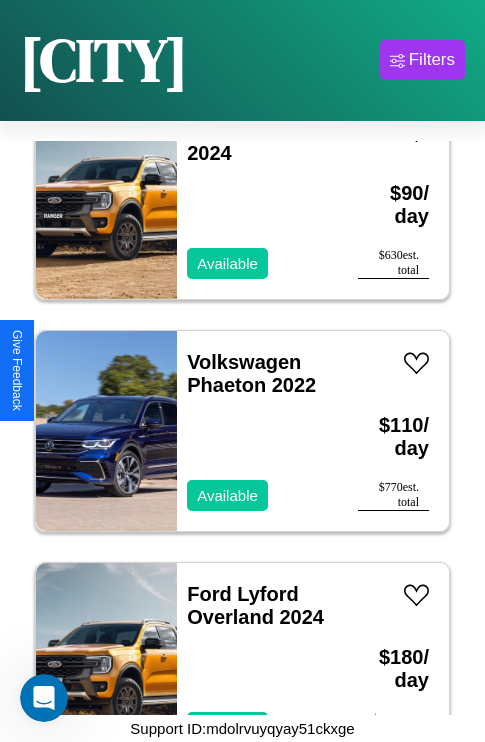 scroll, scrollTop: 1467, scrollLeft: 0, axis: vertical 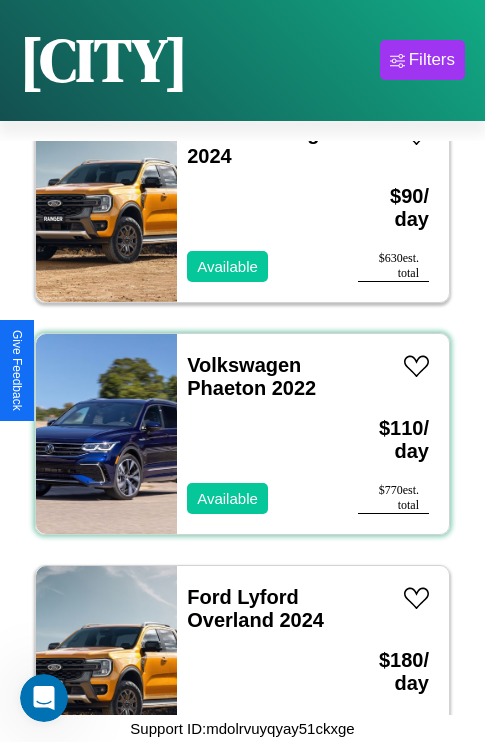 click on "Volkswagen   Phaeton   2022 Available" at bounding box center [257, 434] 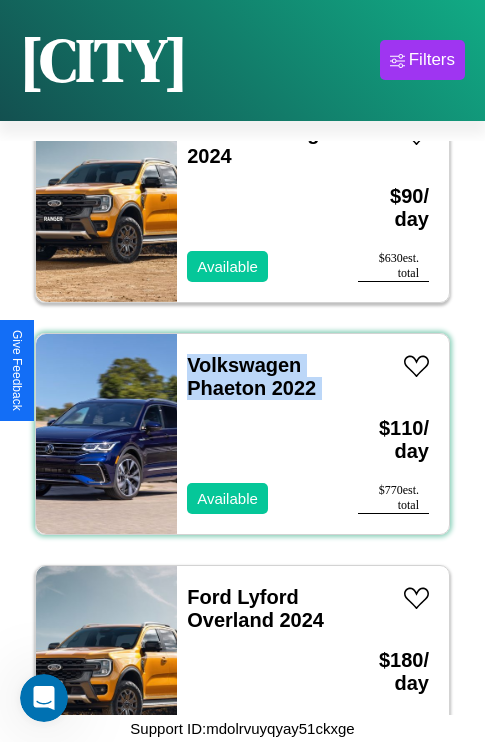 click on "Volkswagen   Phaeton   2022 Available" at bounding box center [257, 434] 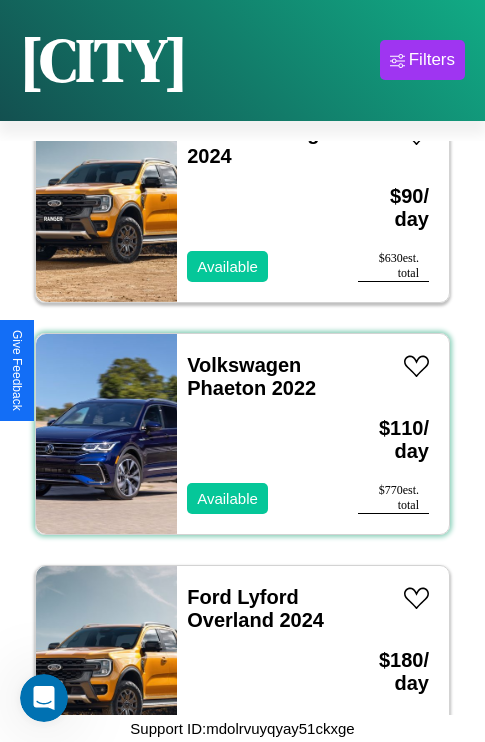 click on "Volkswagen   Phaeton   2022 Available" at bounding box center (257, 434) 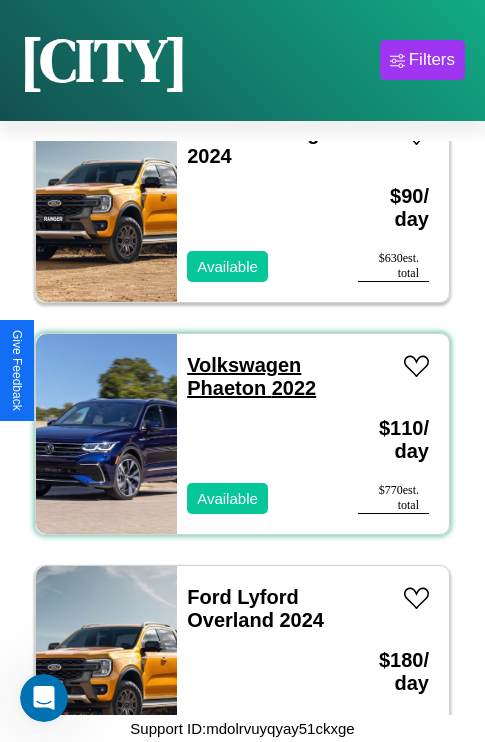 click on "Volkswagen   Phaeton   2022" at bounding box center (251, 376) 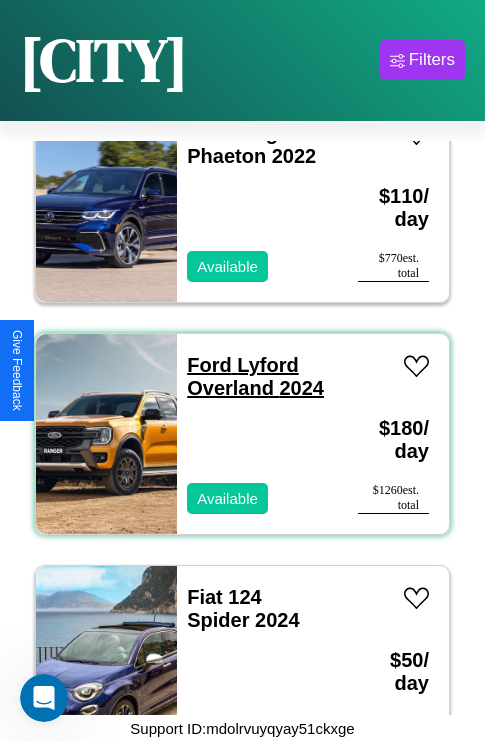 click on "Ford   Lyford Overland   2024" at bounding box center (255, 376) 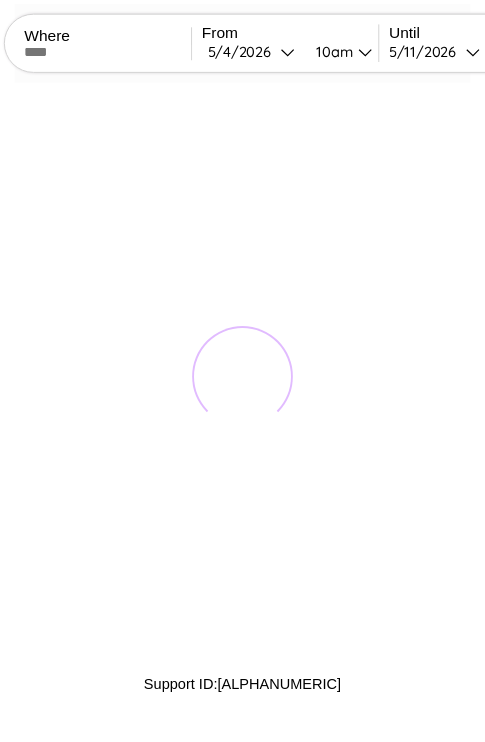 scroll, scrollTop: 0, scrollLeft: 0, axis: both 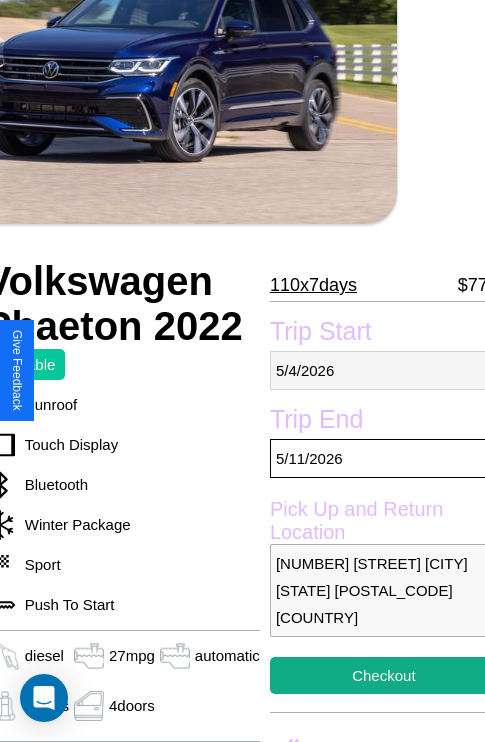 click on "5 / 4 / 2026" at bounding box center (384, 370) 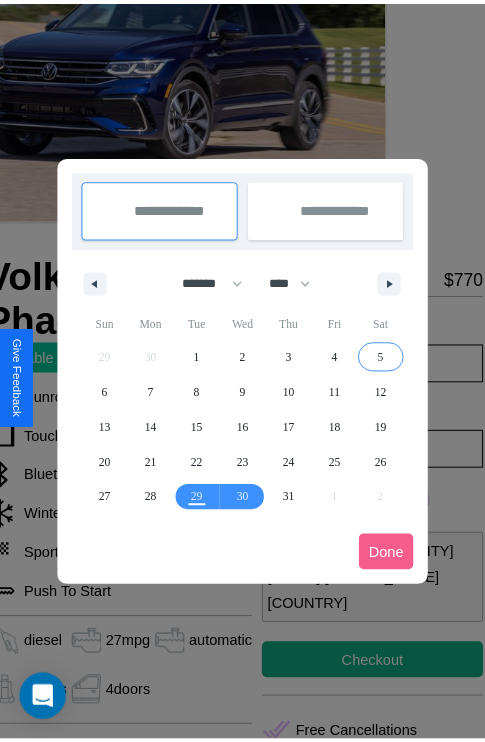 scroll, scrollTop: 0, scrollLeft: 88, axis: horizontal 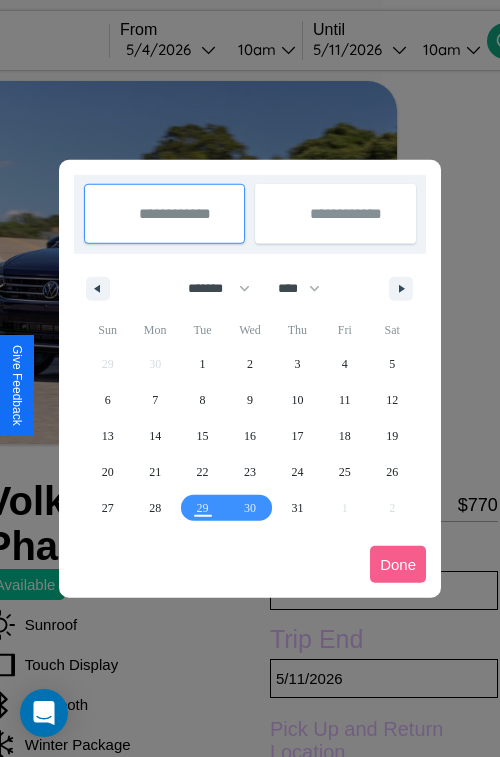 click at bounding box center (250, 378) 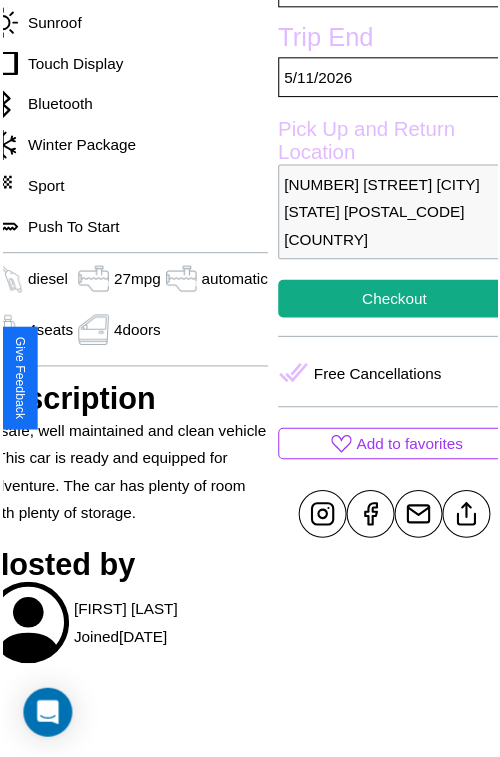 scroll, scrollTop: 640, scrollLeft: 88, axis: both 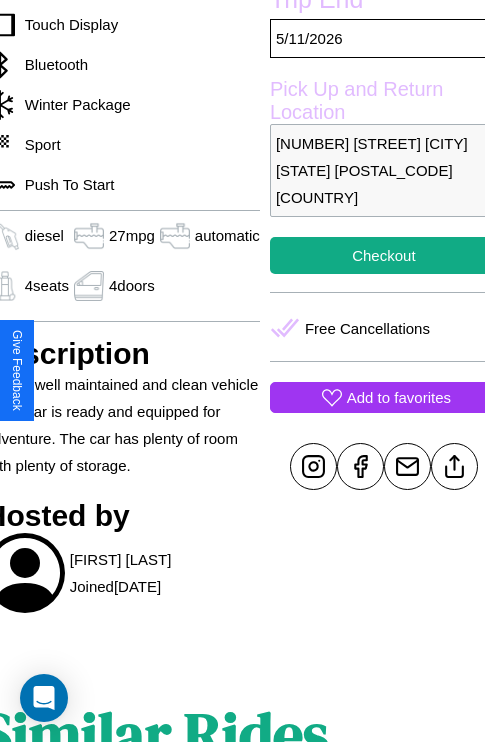 click on "Add to favorites" at bounding box center [399, 397] 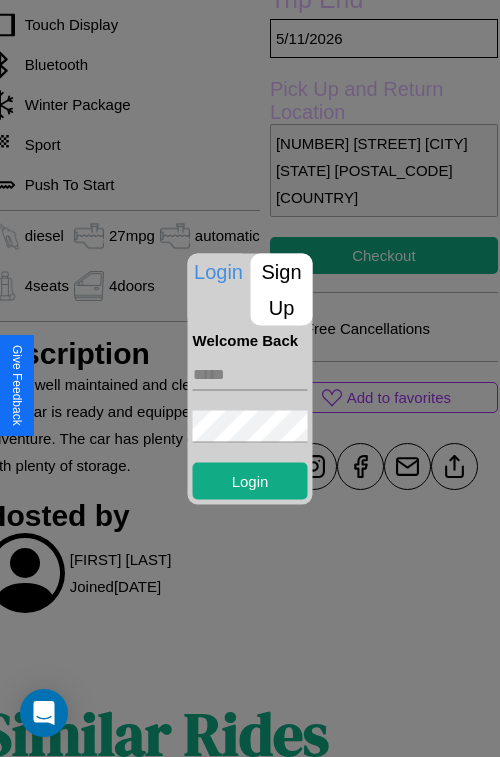 click at bounding box center (250, 374) 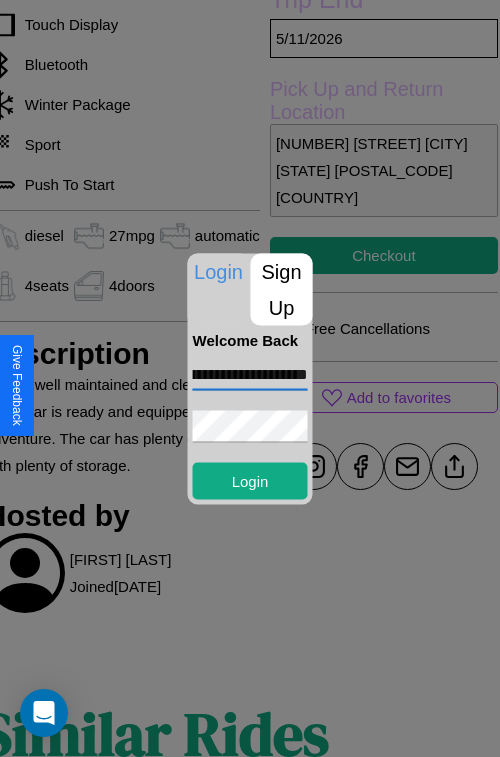 scroll, scrollTop: 0, scrollLeft: 77, axis: horizontal 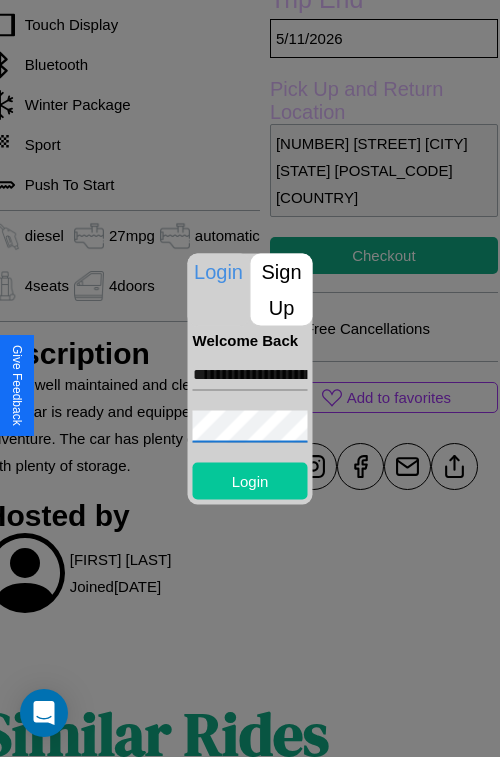 click on "Login" at bounding box center (250, 480) 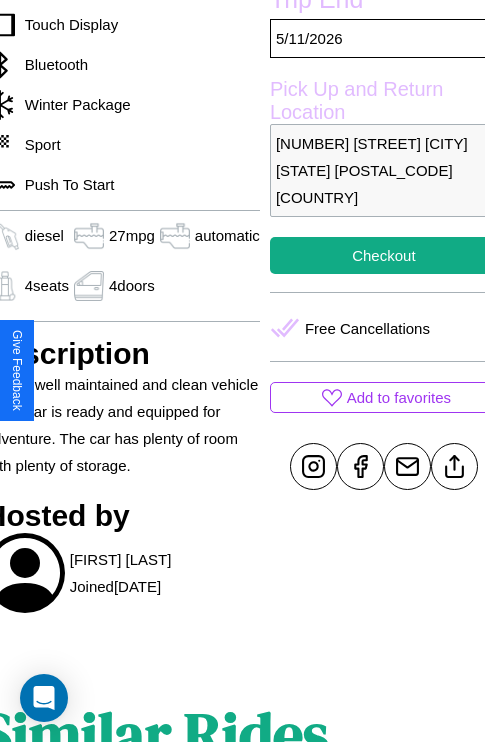 scroll, scrollTop: 640, scrollLeft: 88, axis: both 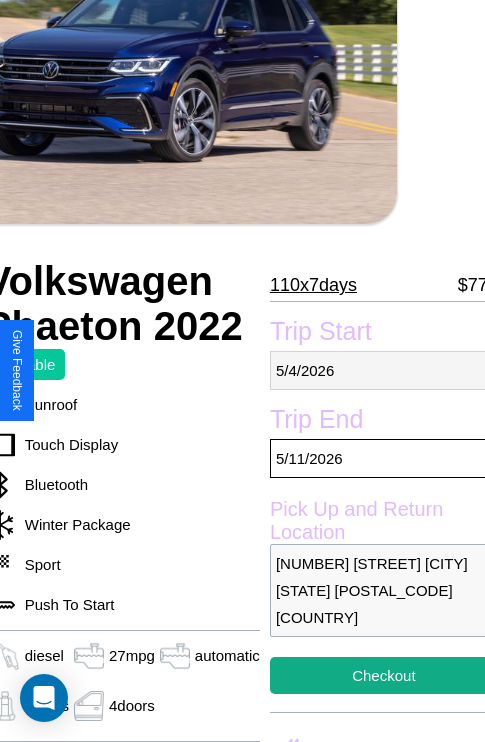 click on "5 / 4 / 2026" at bounding box center (384, 370) 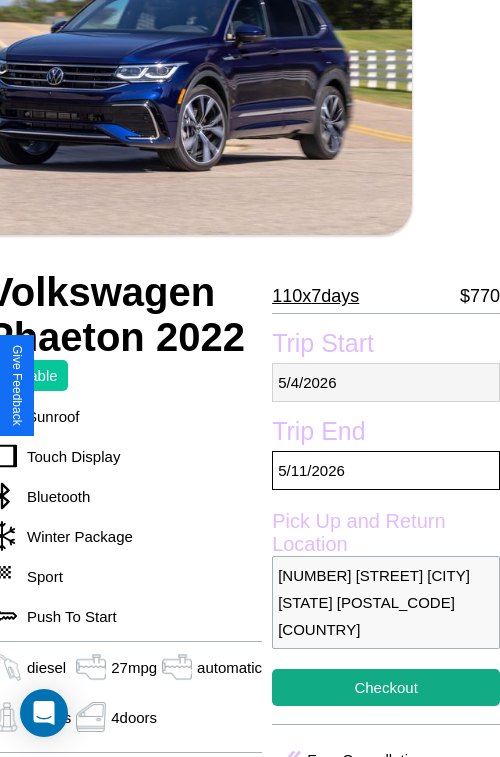 select on "*" 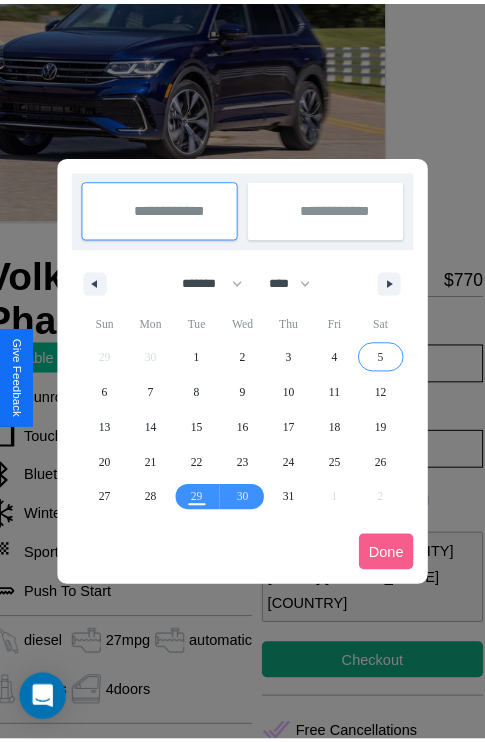 scroll, scrollTop: 0, scrollLeft: 88, axis: horizontal 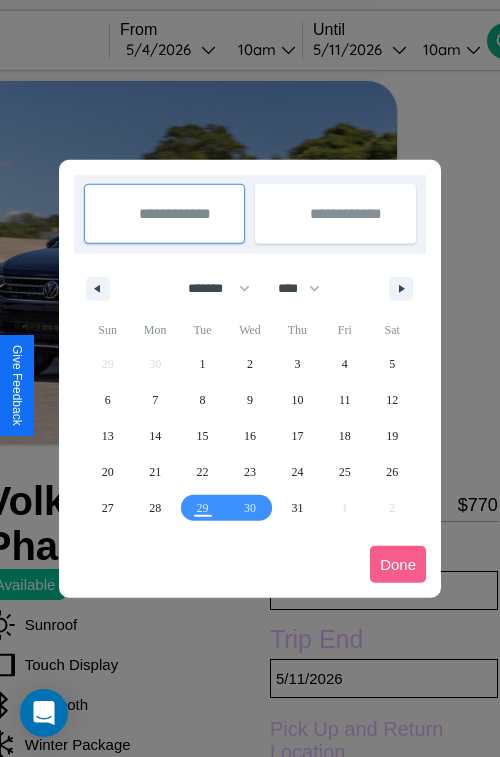 click at bounding box center (250, 378) 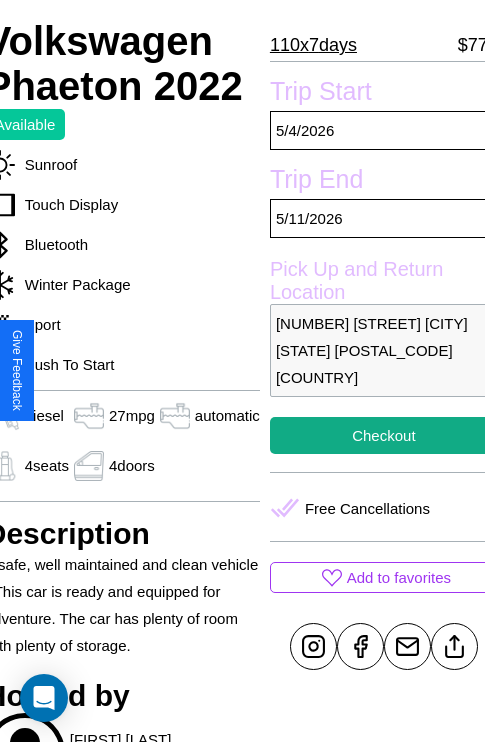 scroll, scrollTop: 498, scrollLeft: 88, axis: both 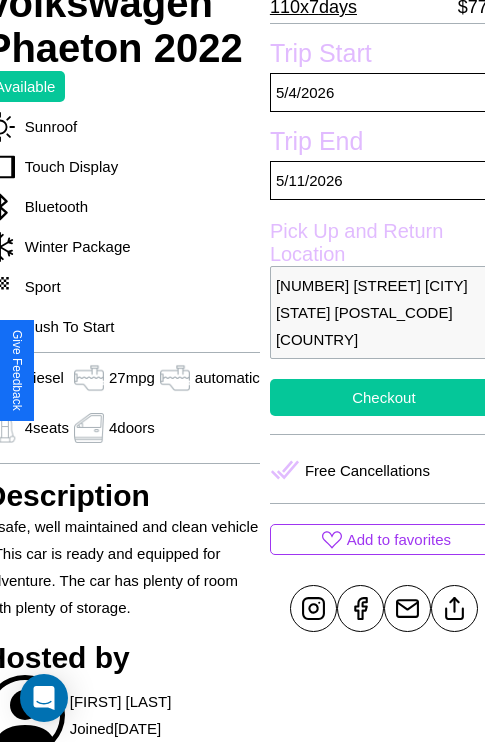 click on "Checkout" at bounding box center (384, 397) 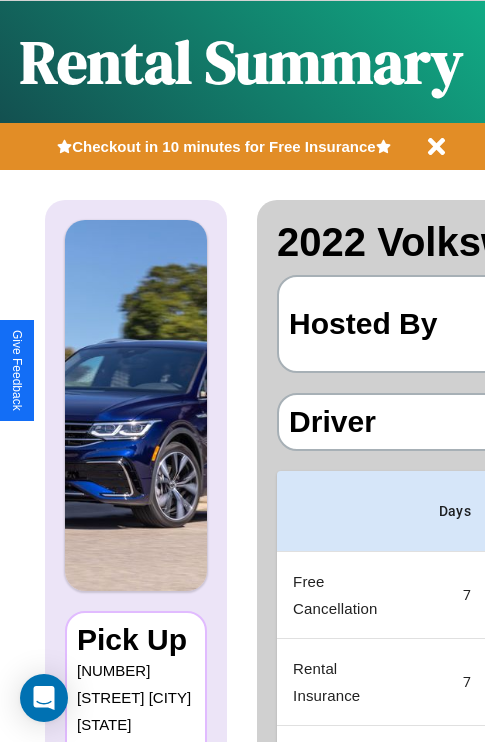 scroll, scrollTop: 0, scrollLeft: 378, axis: horizontal 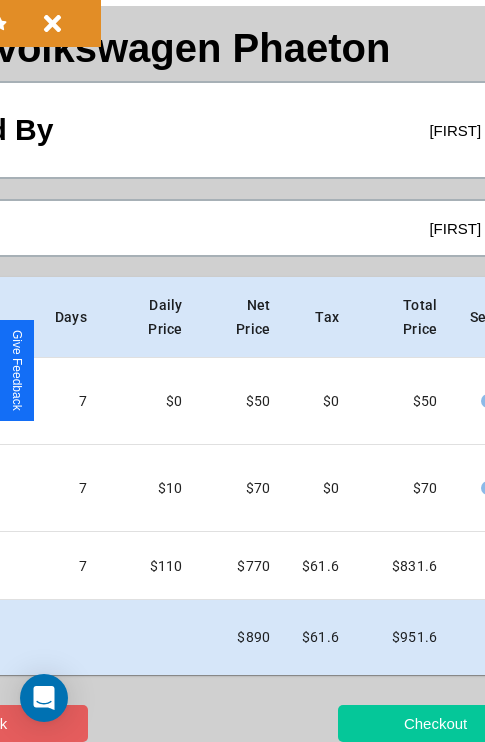click on "Checkout" at bounding box center (435, 723) 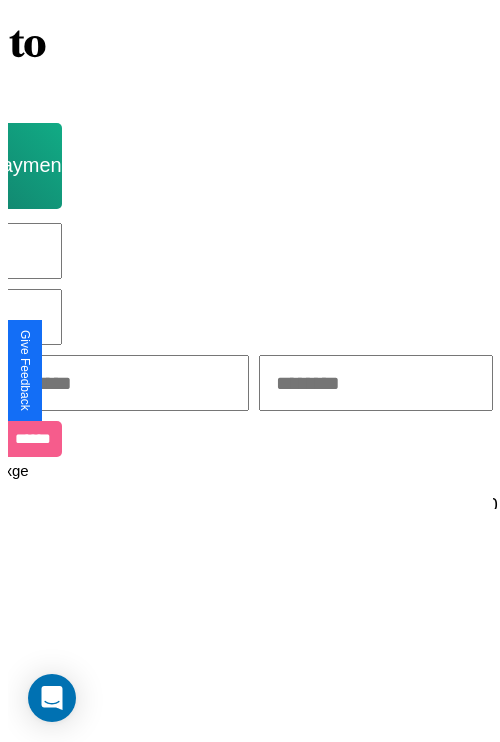 scroll, scrollTop: 0, scrollLeft: 0, axis: both 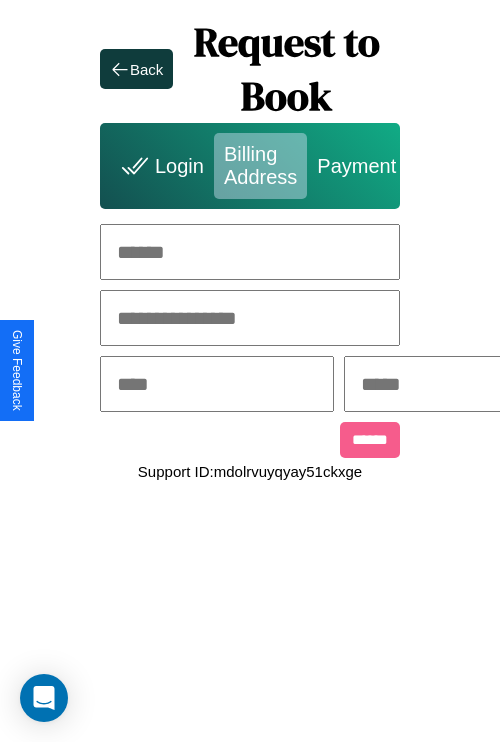 click at bounding box center [250, 252] 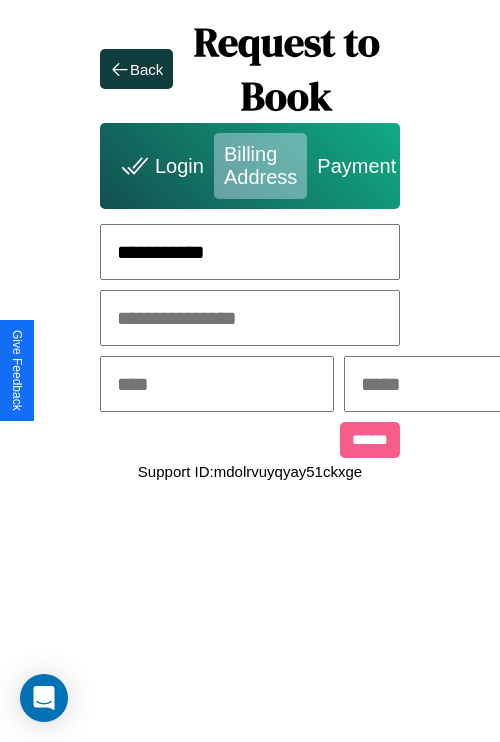 type on "**********" 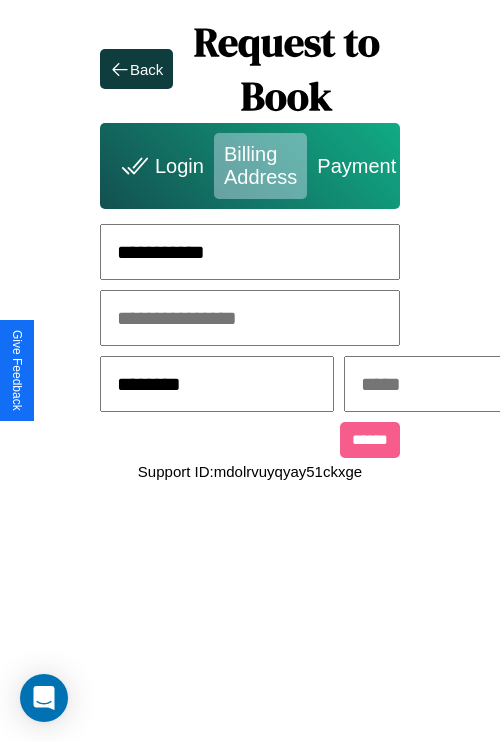 type on "********" 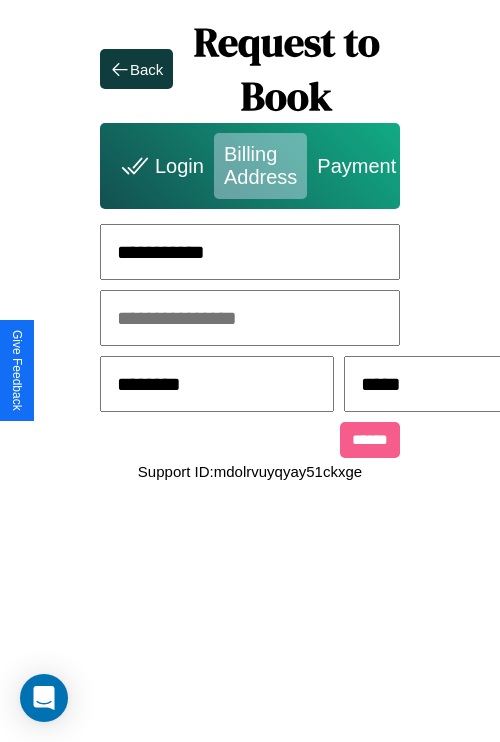 scroll, scrollTop: 0, scrollLeft: 517, axis: horizontal 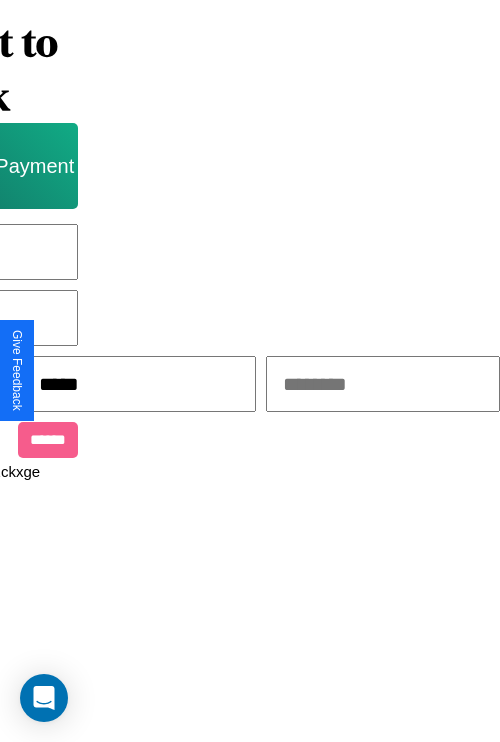 type on "*****" 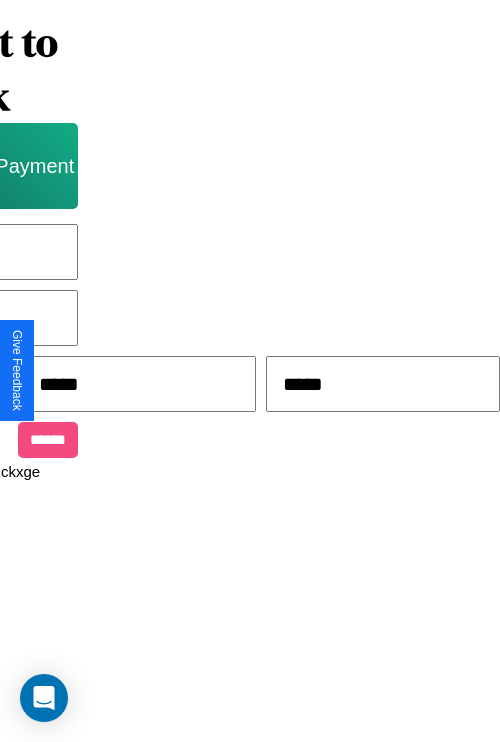 type on "*****" 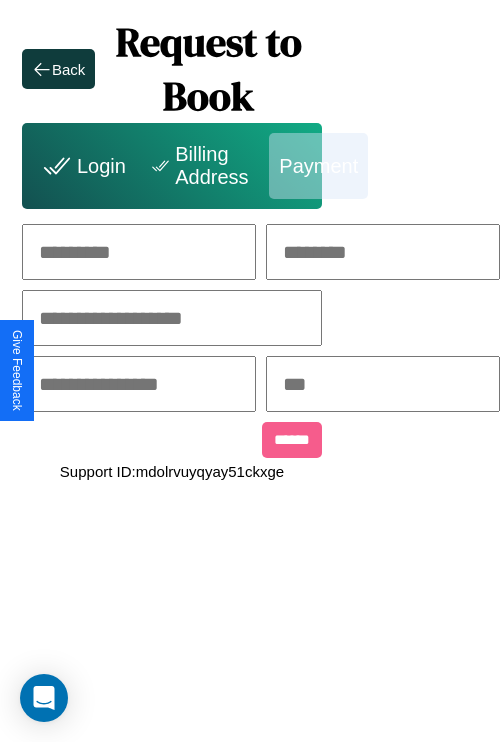 click at bounding box center [139, 252] 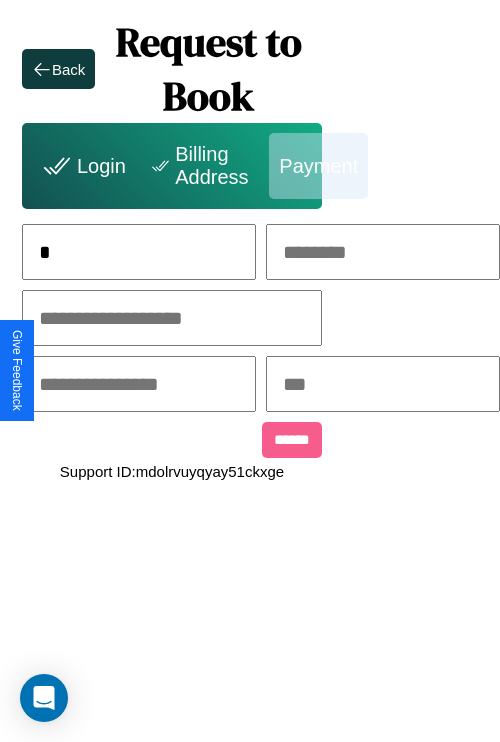 scroll, scrollTop: 0, scrollLeft: 127, axis: horizontal 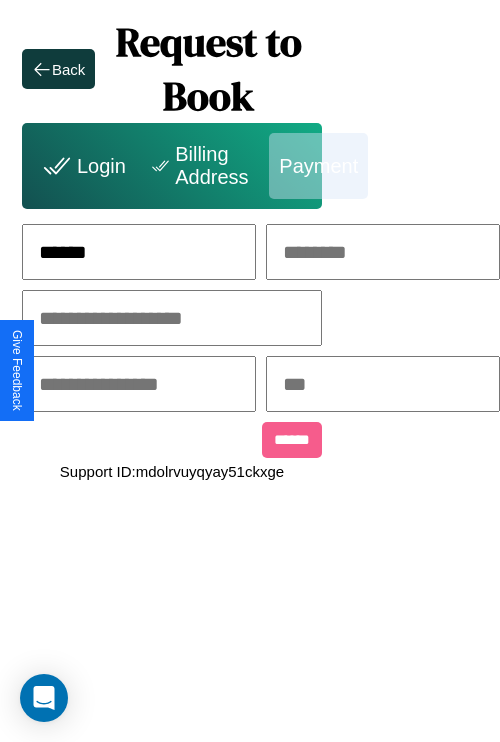 type on "******" 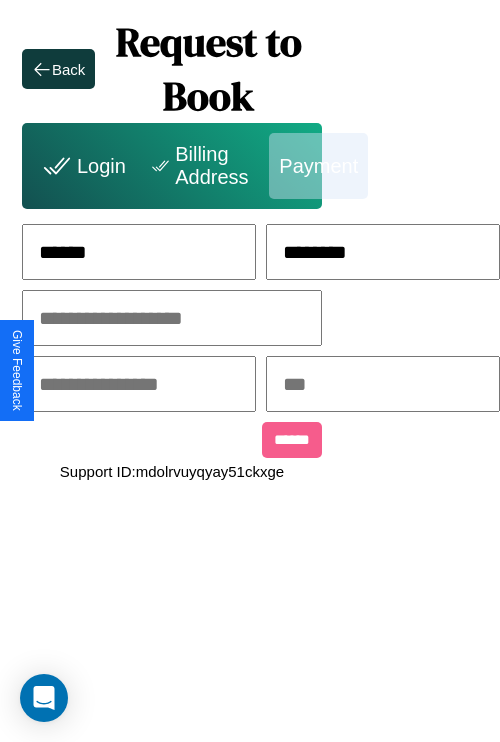 type on "********" 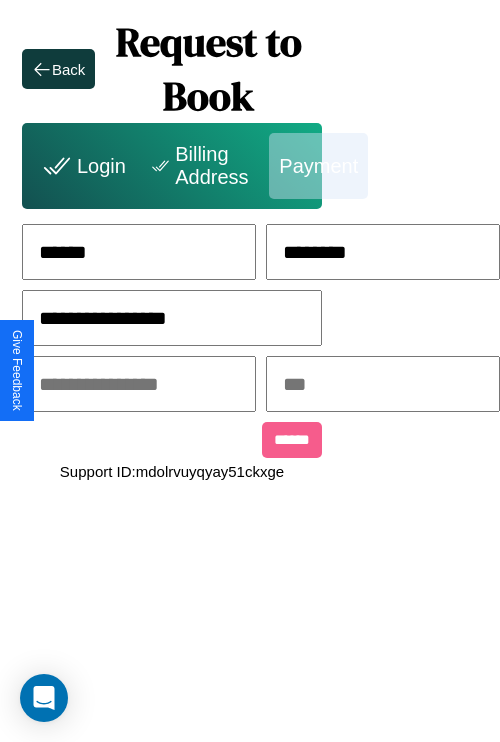 type on "**********" 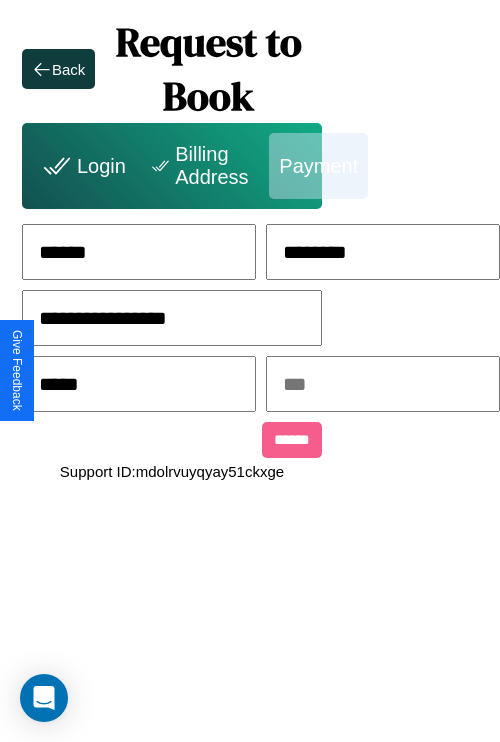 type on "*****" 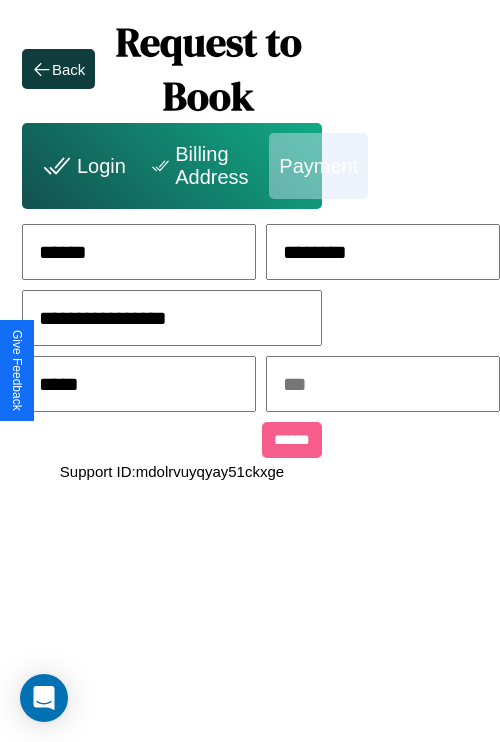 click at bounding box center [383, 384] 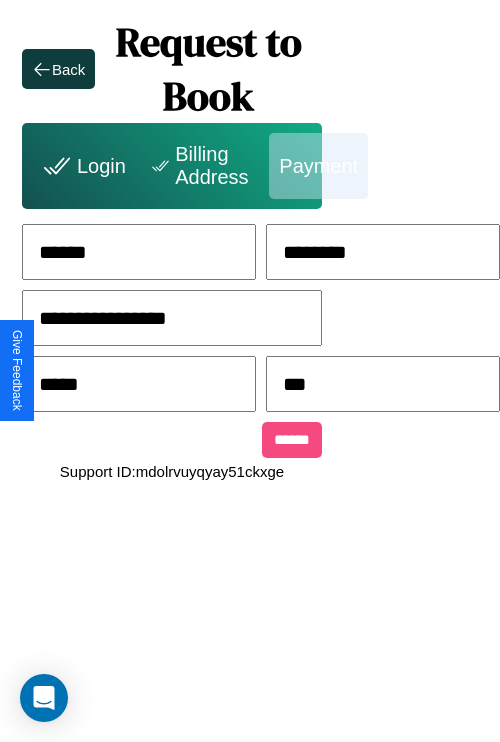 type on "***" 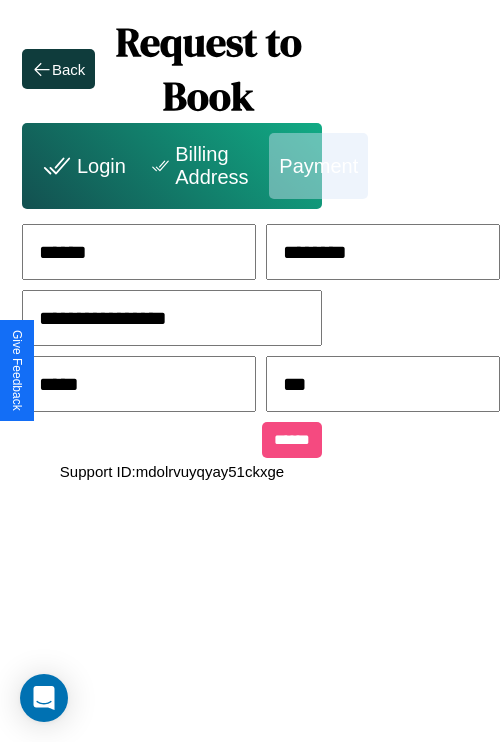 click on "******" at bounding box center (292, 440) 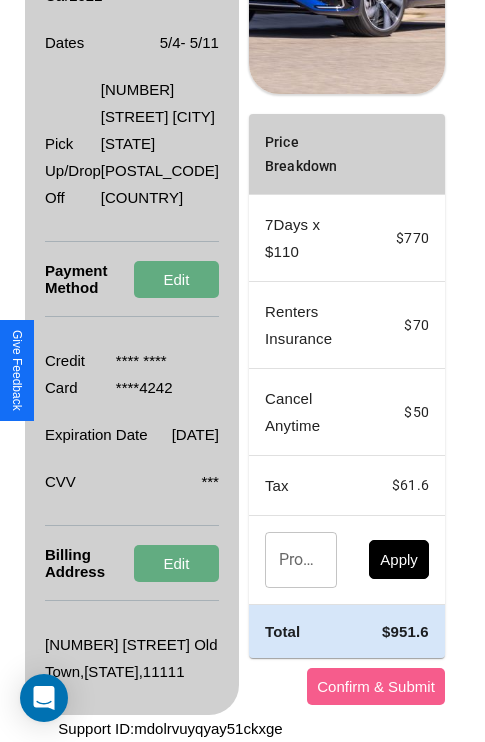 scroll, scrollTop: 482, scrollLeft: 72, axis: both 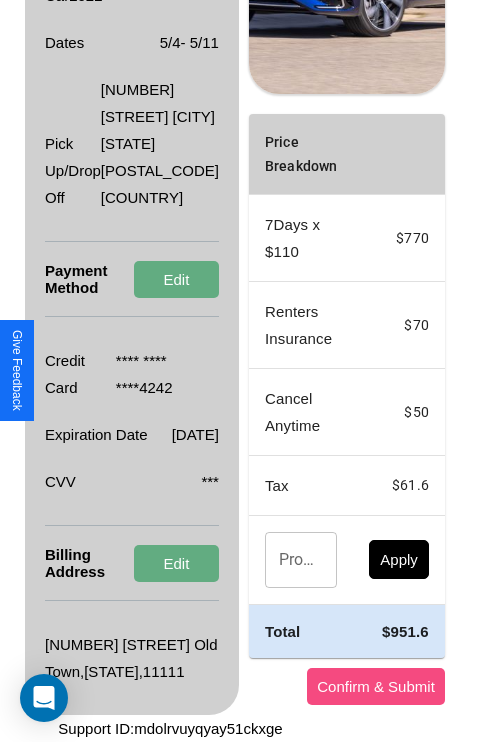 click on "Confirm & Submit" at bounding box center [376, 686] 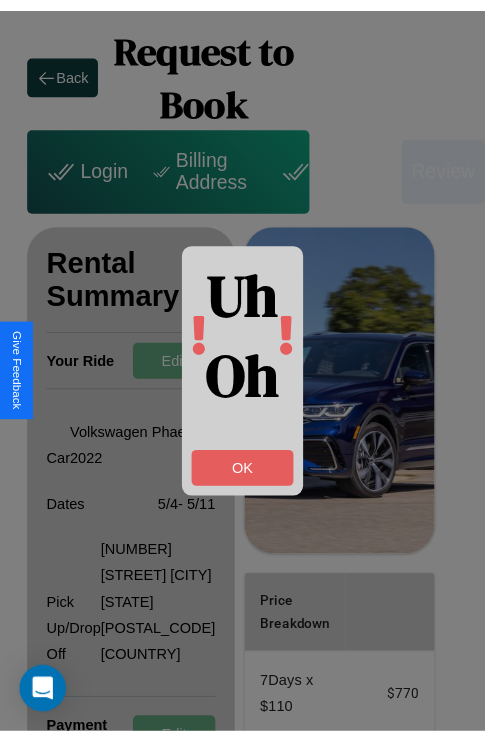 scroll, scrollTop: 0, scrollLeft: 69, axis: horizontal 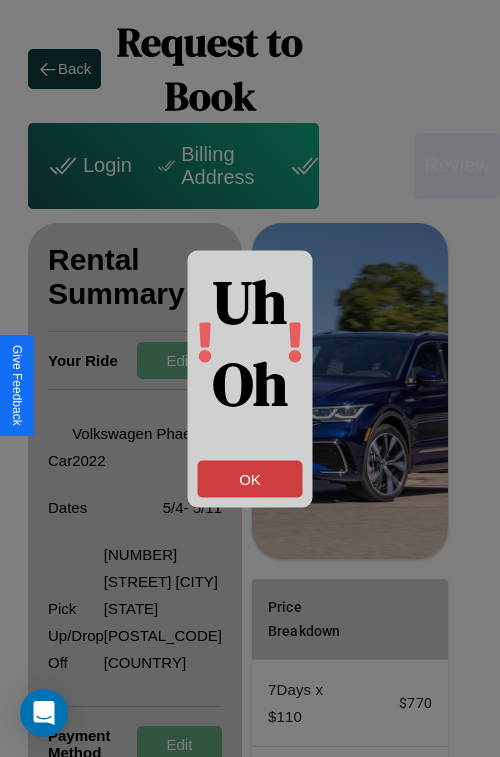 click on "OK" at bounding box center (250, 478) 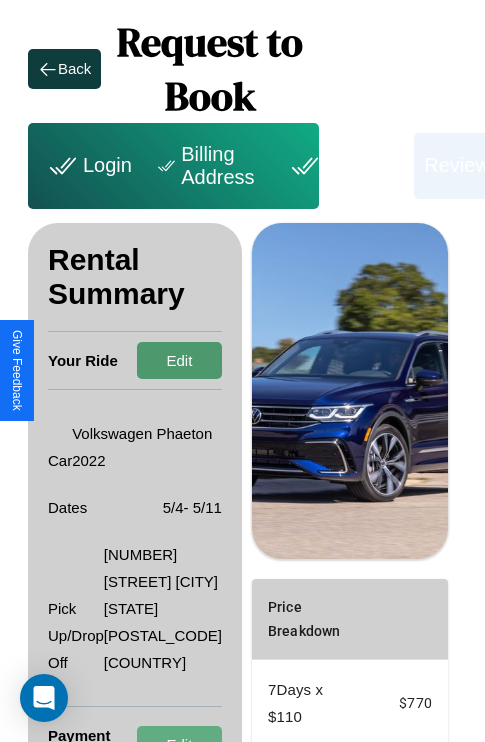 click on "Edit" at bounding box center (179, 360) 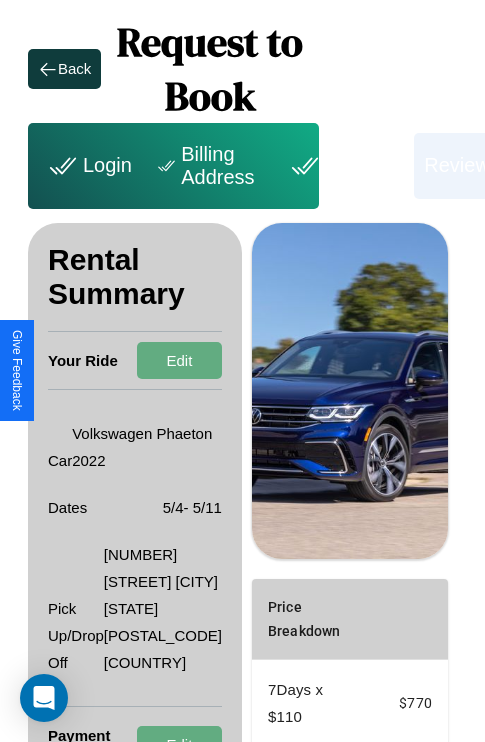 click on "Billing Address" at bounding box center [208, 166] 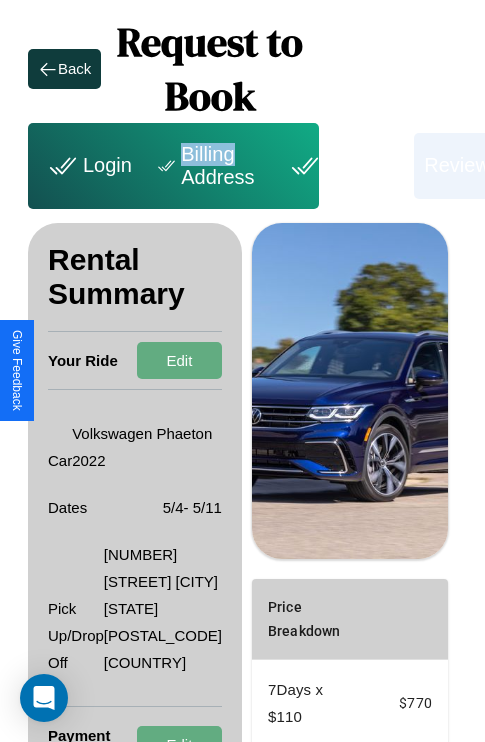click on "Billing Address" at bounding box center (208, 166) 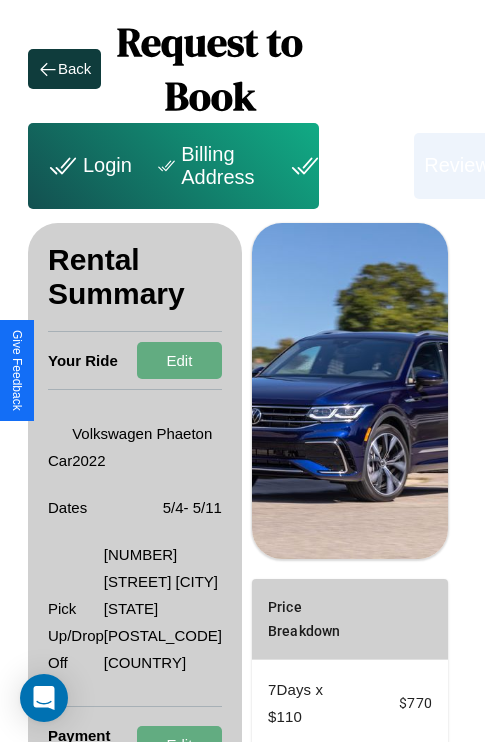 click on "Billing Address" at bounding box center (208, 166) 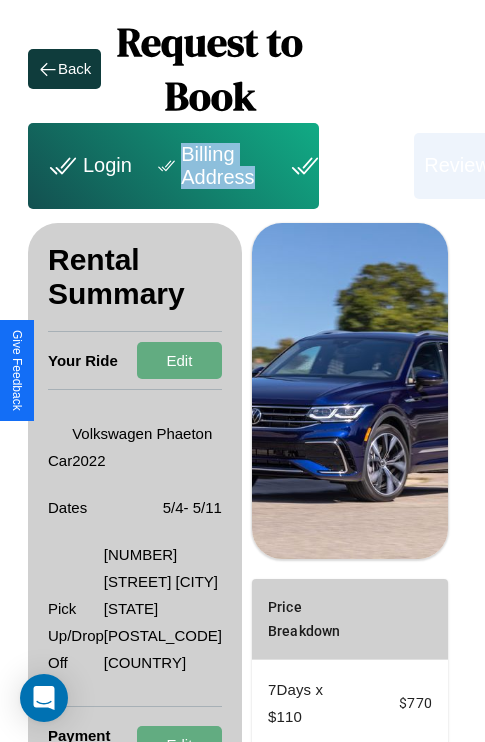 click on "Billing Address" at bounding box center (208, 166) 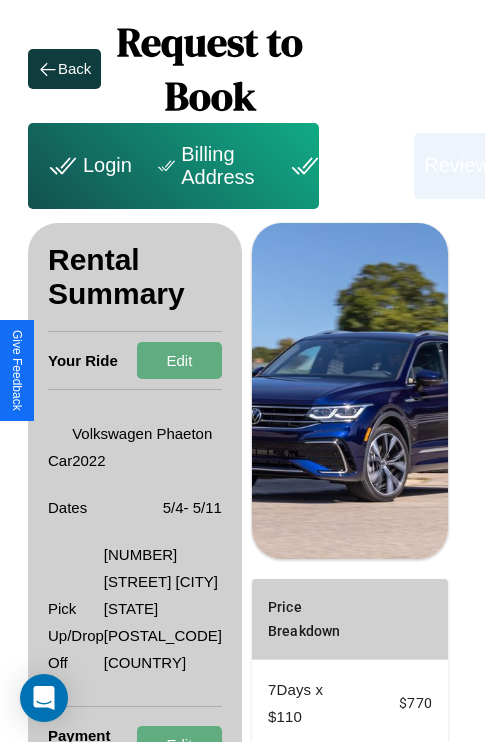 click on "Billing Address" at bounding box center (208, 166) 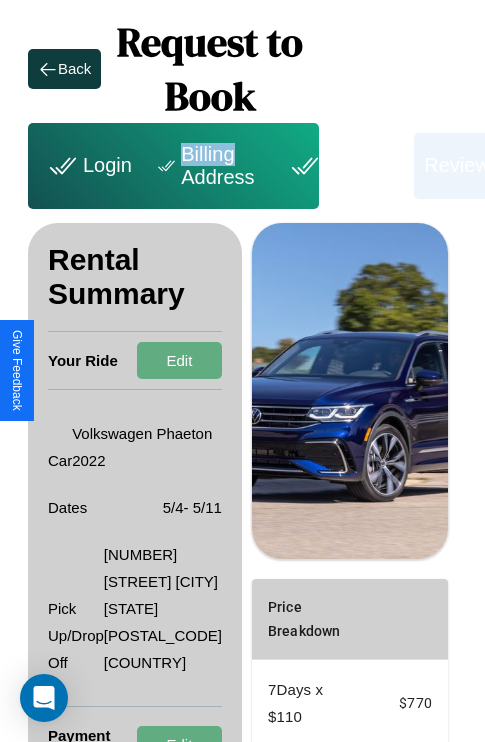 click on "Billing Address" at bounding box center [208, 166] 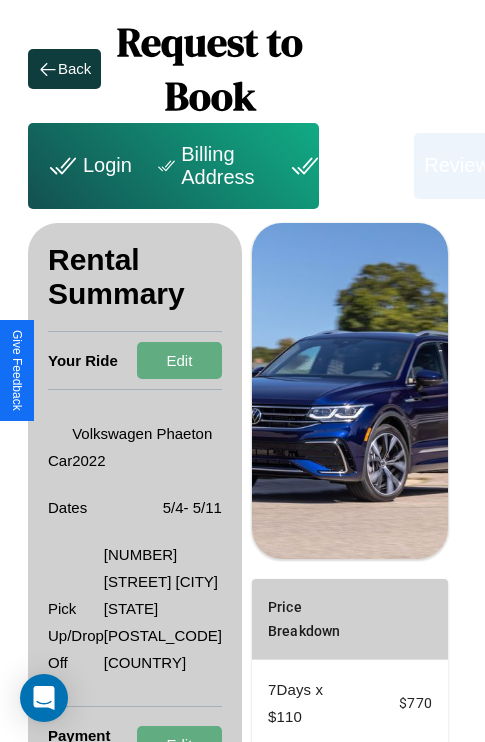 scroll, scrollTop: 445, scrollLeft: 69, axis: both 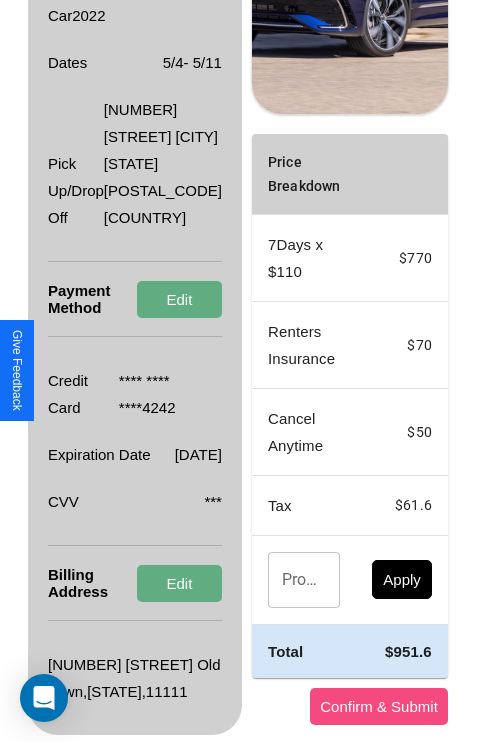 click on "Confirm & Submit" at bounding box center [379, 706] 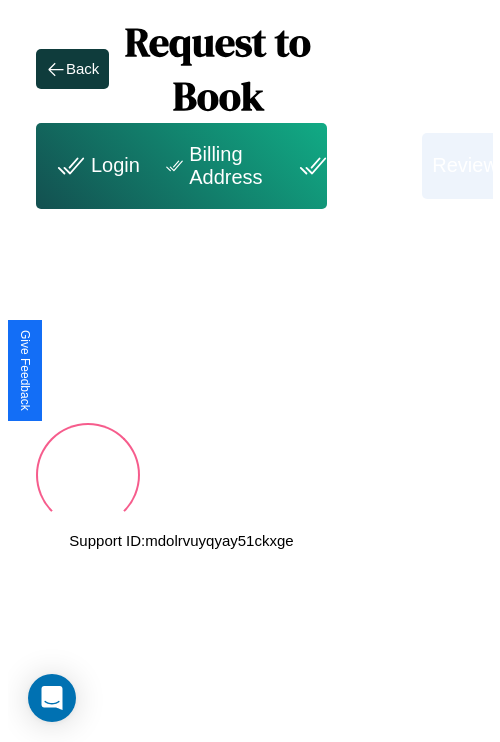 scroll, scrollTop: 0, scrollLeft: 69, axis: horizontal 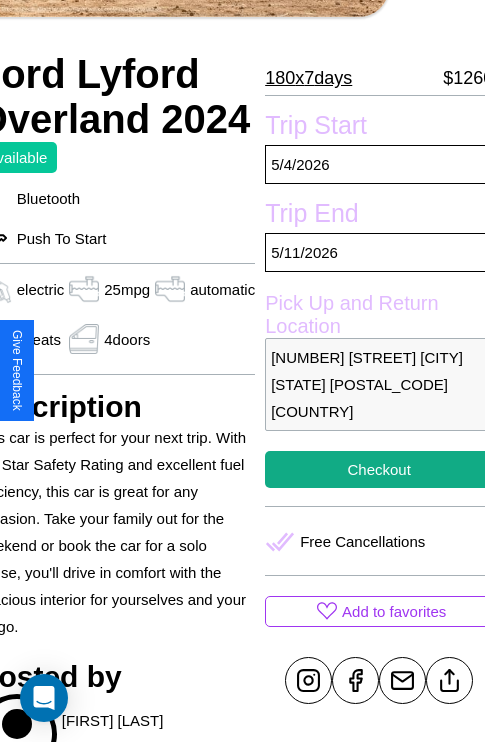 click on "594 Park Avenue  Atlanta Georgia 94244 United States" at bounding box center (379, 384) 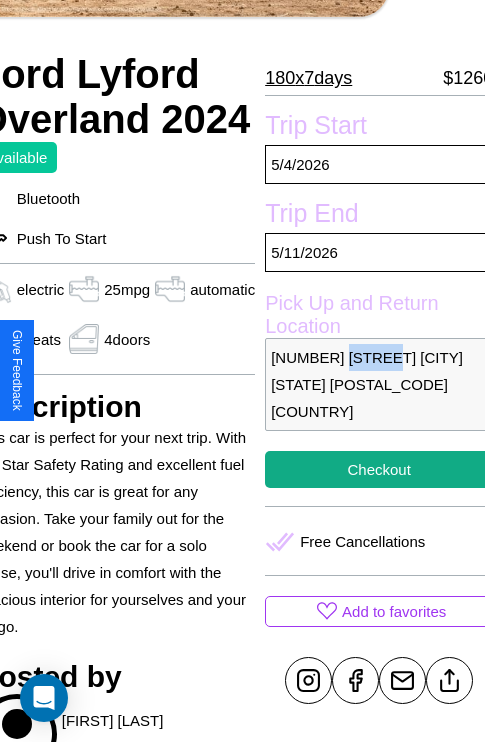 click on "594 Park Avenue  Atlanta Georgia 94244 United States" at bounding box center [379, 384] 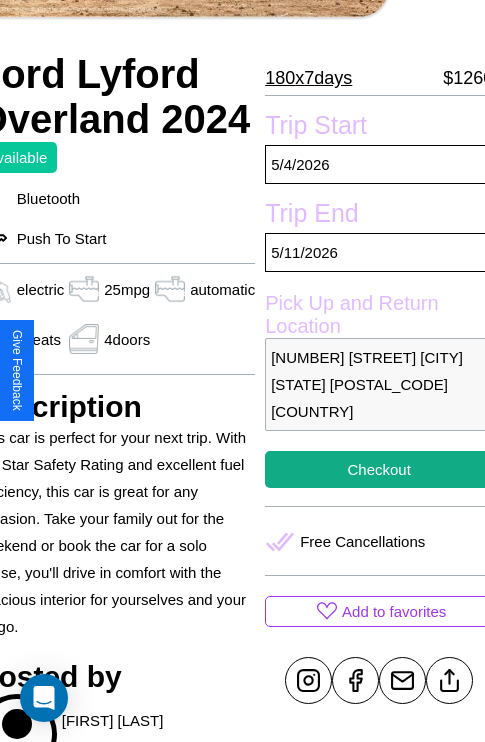 click on "594 Park Avenue  Atlanta Georgia 94244 United States" at bounding box center (379, 384) 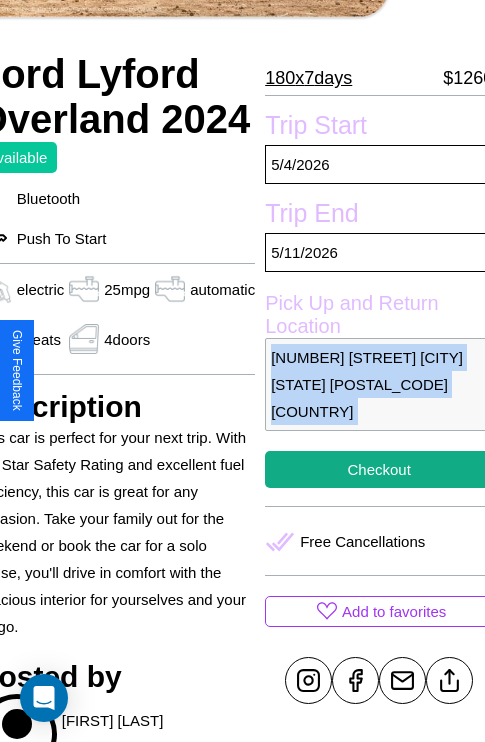 click on "594 Park Avenue  Atlanta Georgia 94244 United States" at bounding box center [379, 384] 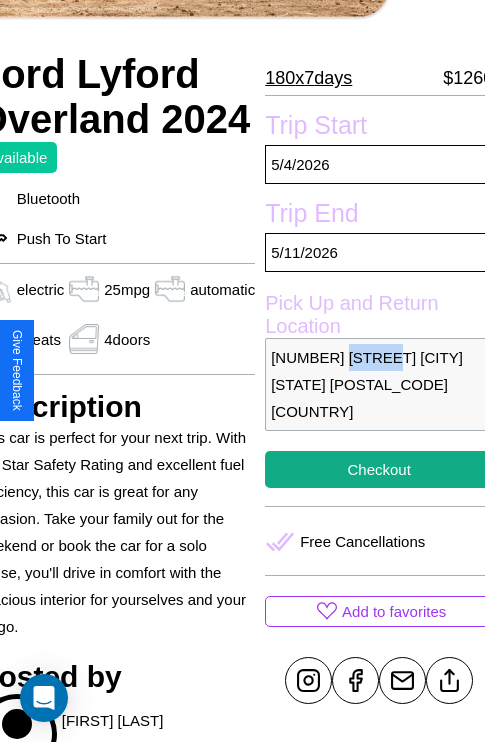 click on "594 Park Avenue  Atlanta Georgia 94244 United States" at bounding box center (379, 384) 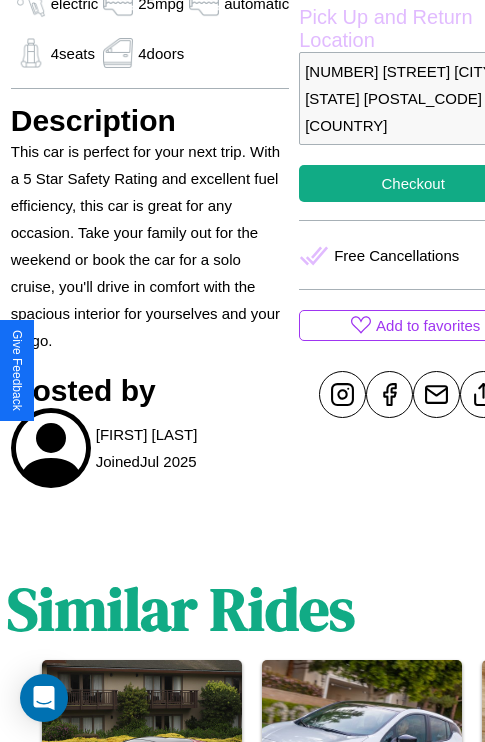 scroll, scrollTop: 979, scrollLeft: 30, axis: both 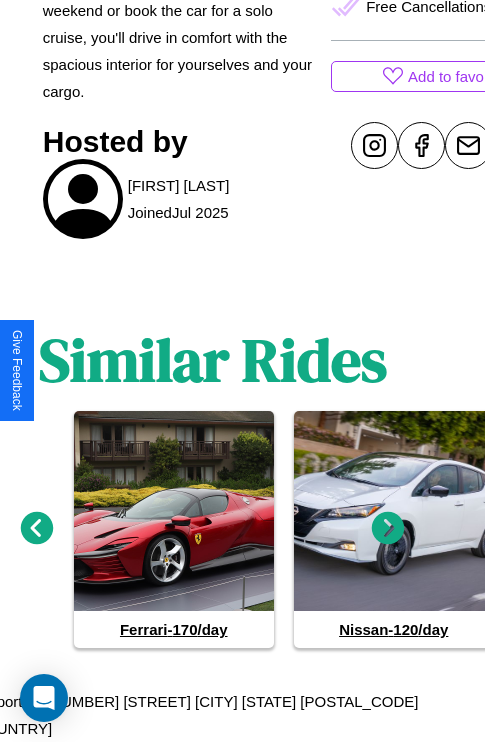 click 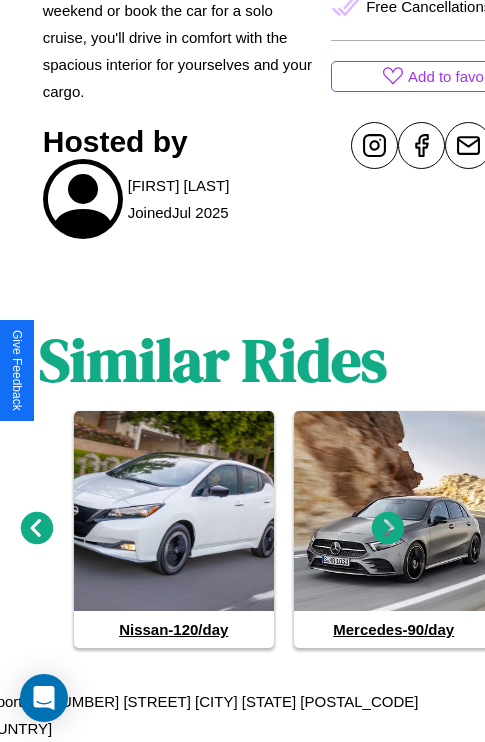 click 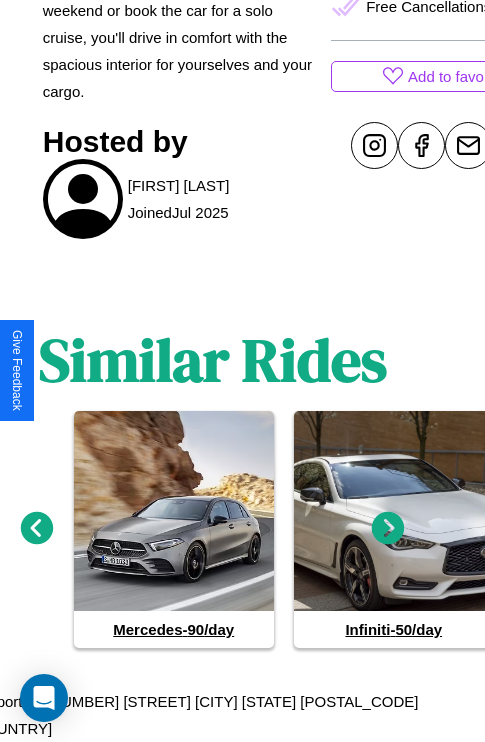 click 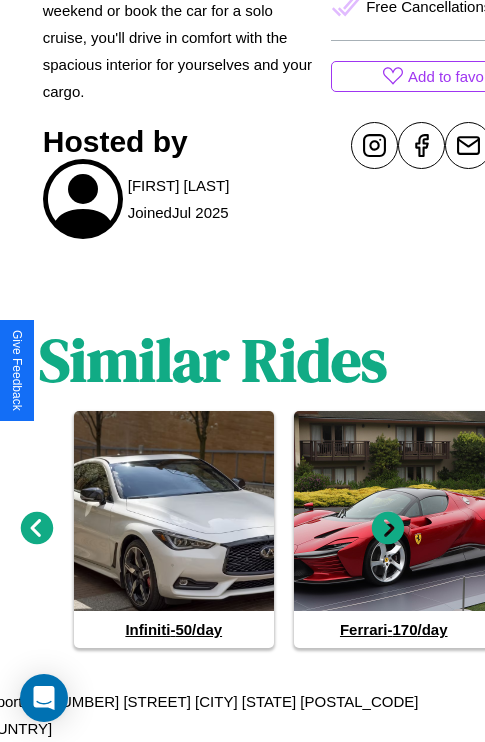click 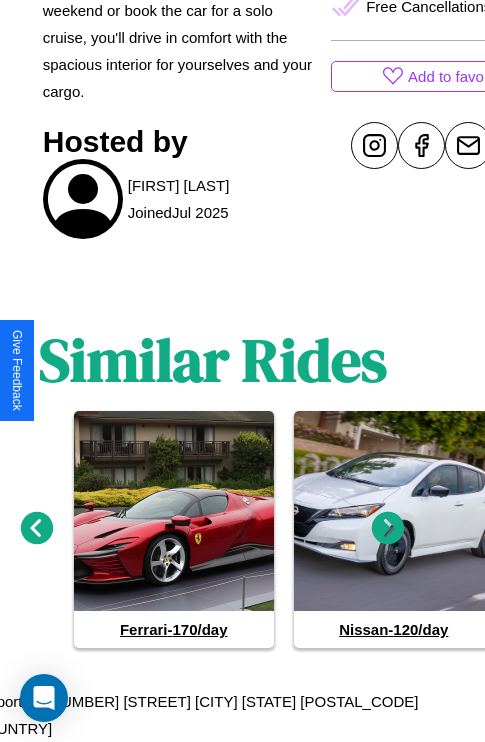 click 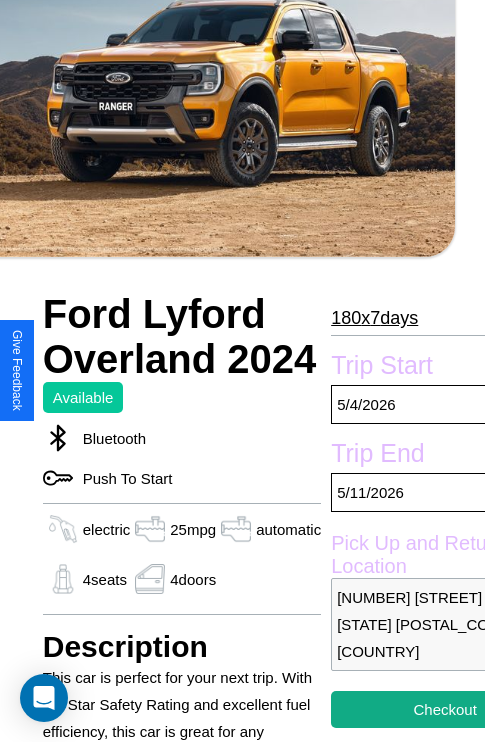 scroll, scrollTop: 175, scrollLeft: 30, axis: both 